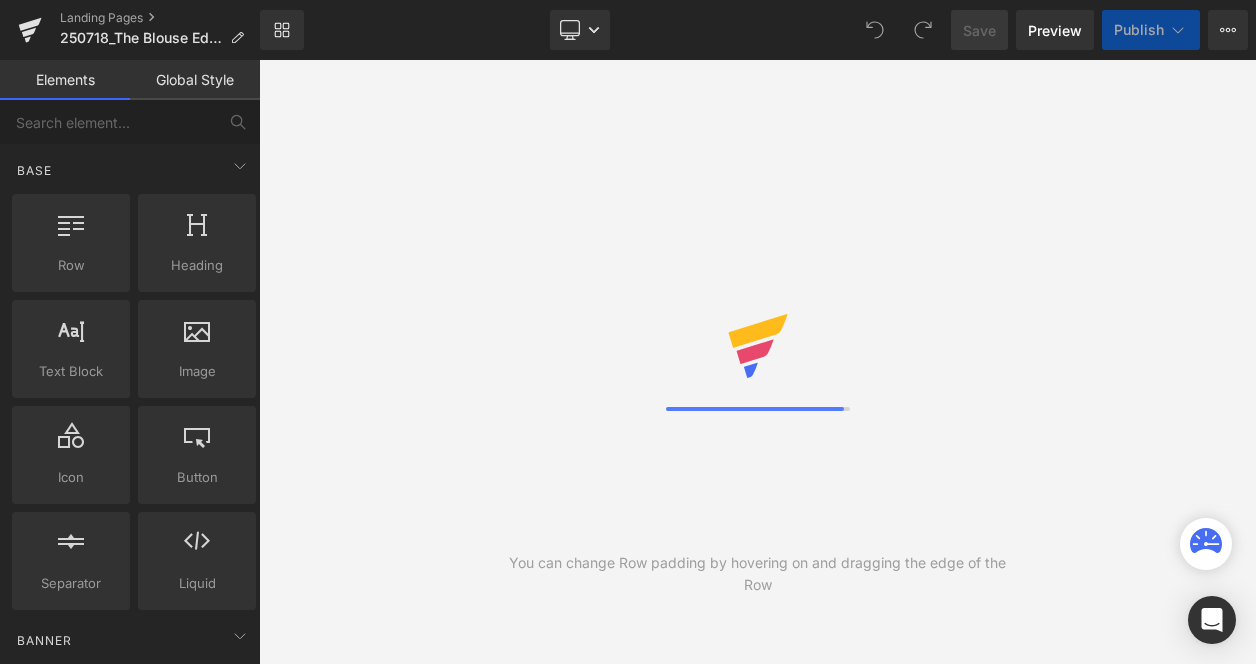 scroll, scrollTop: 0, scrollLeft: 0, axis: both 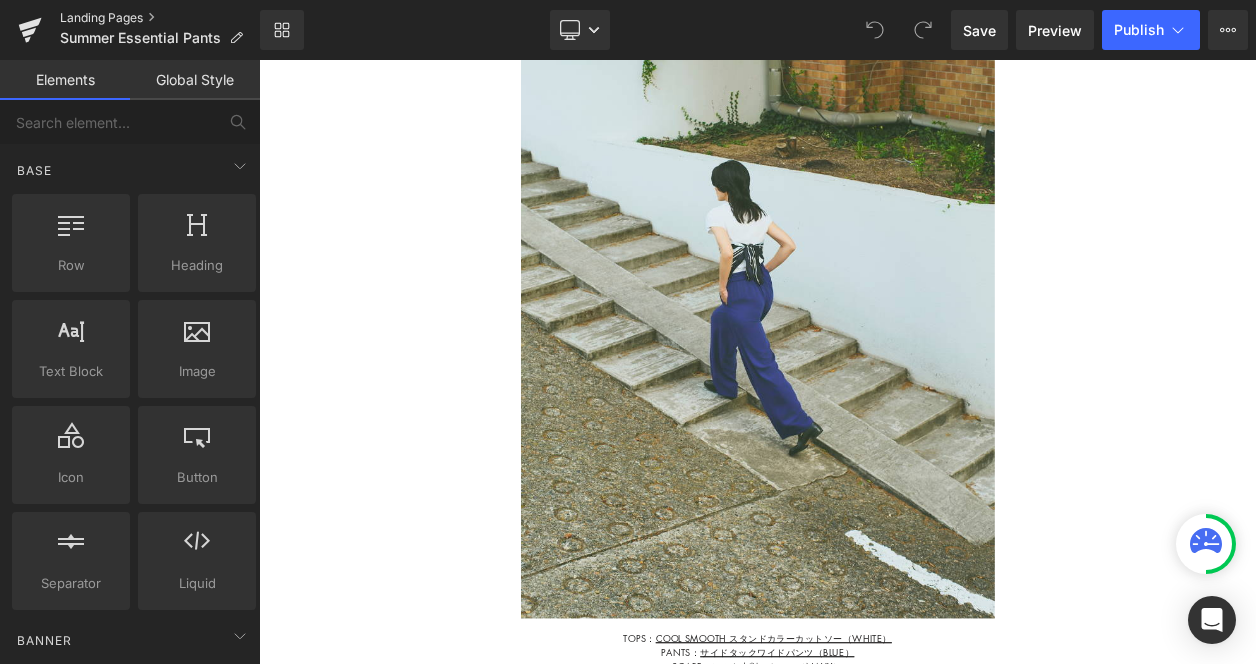 click on "Landing Pages" at bounding box center [160, 18] 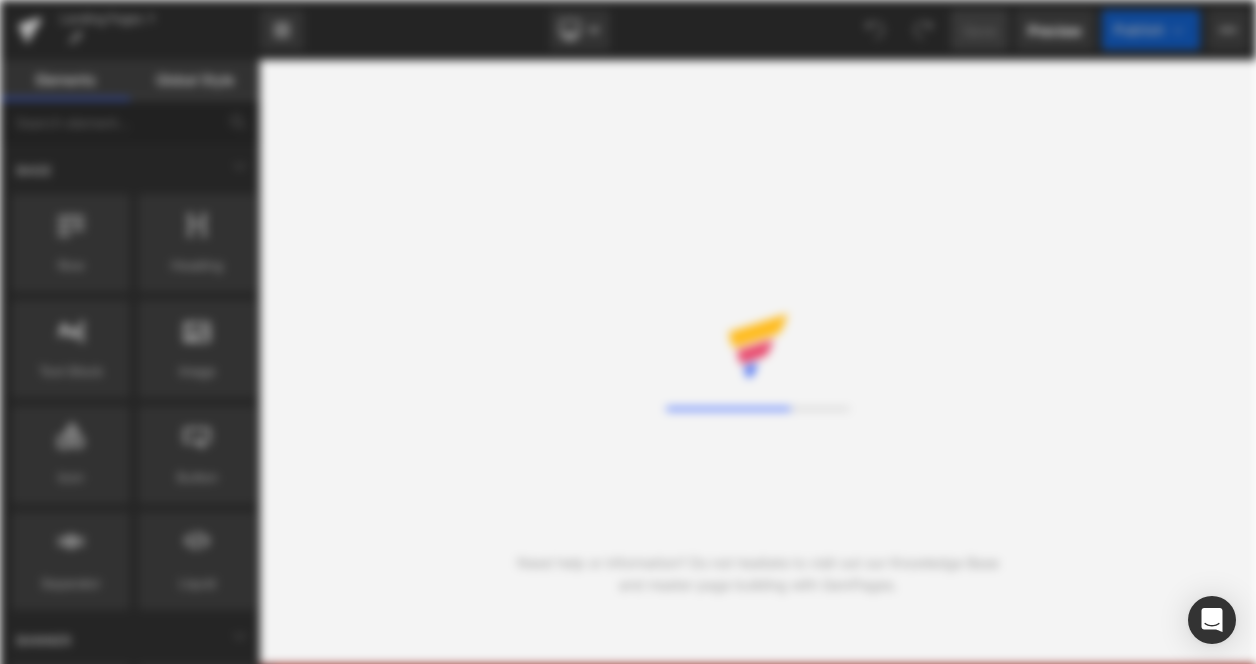 scroll, scrollTop: 0, scrollLeft: 0, axis: both 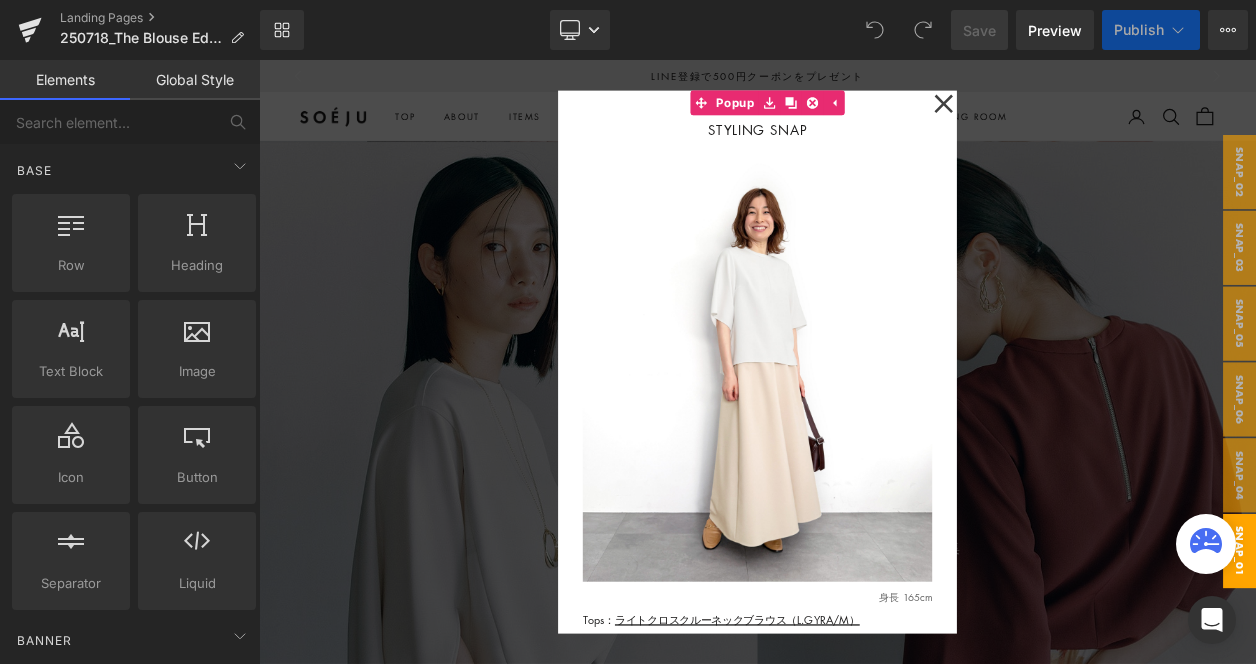 click at bounding box center [864, 426] 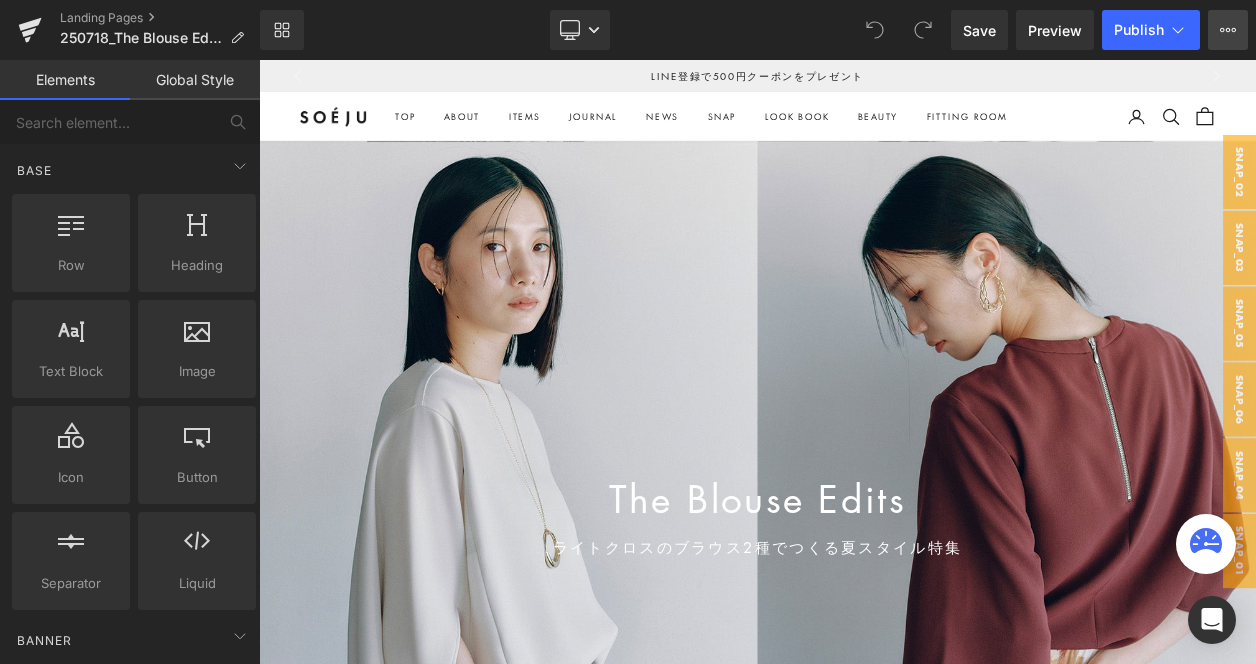 click 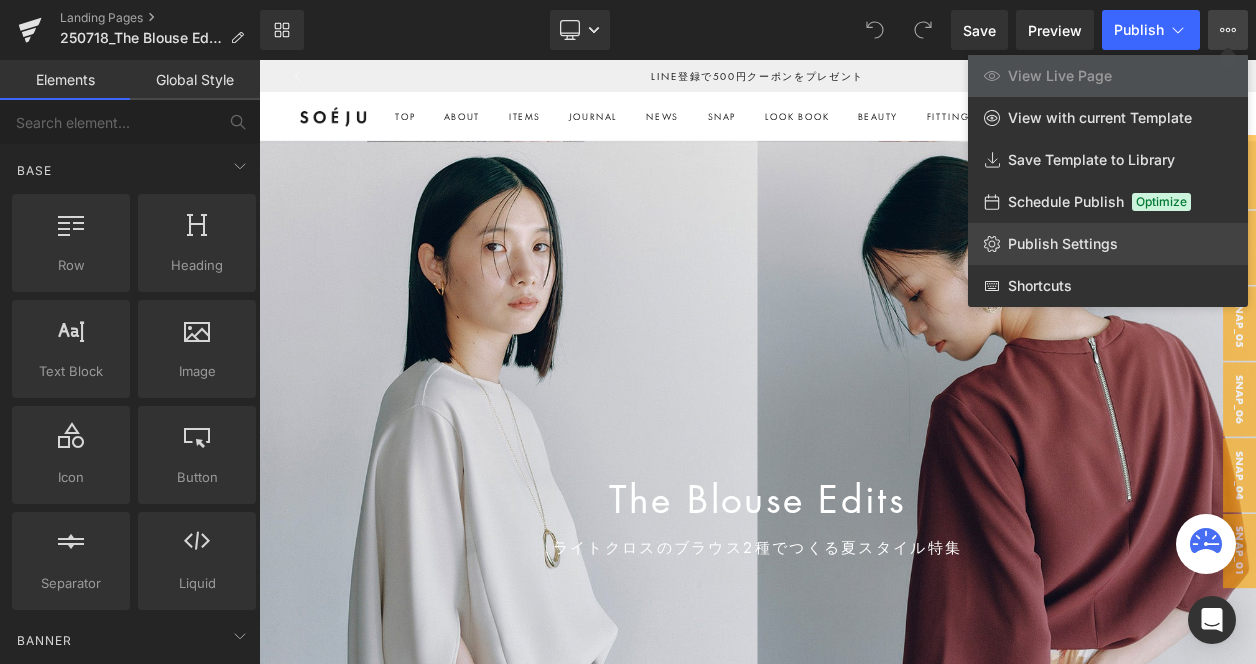 click on "Publish Settings" at bounding box center [1063, 244] 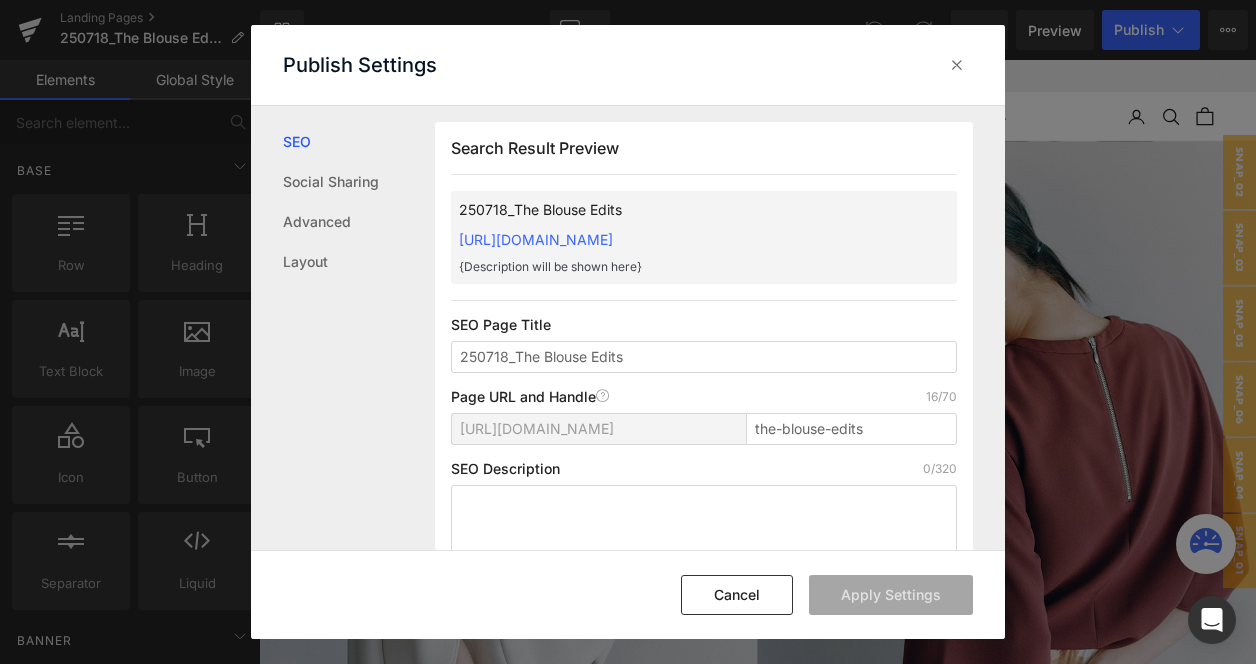 scroll, scrollTop: 1, scrollLeft: 0, axis: vertical 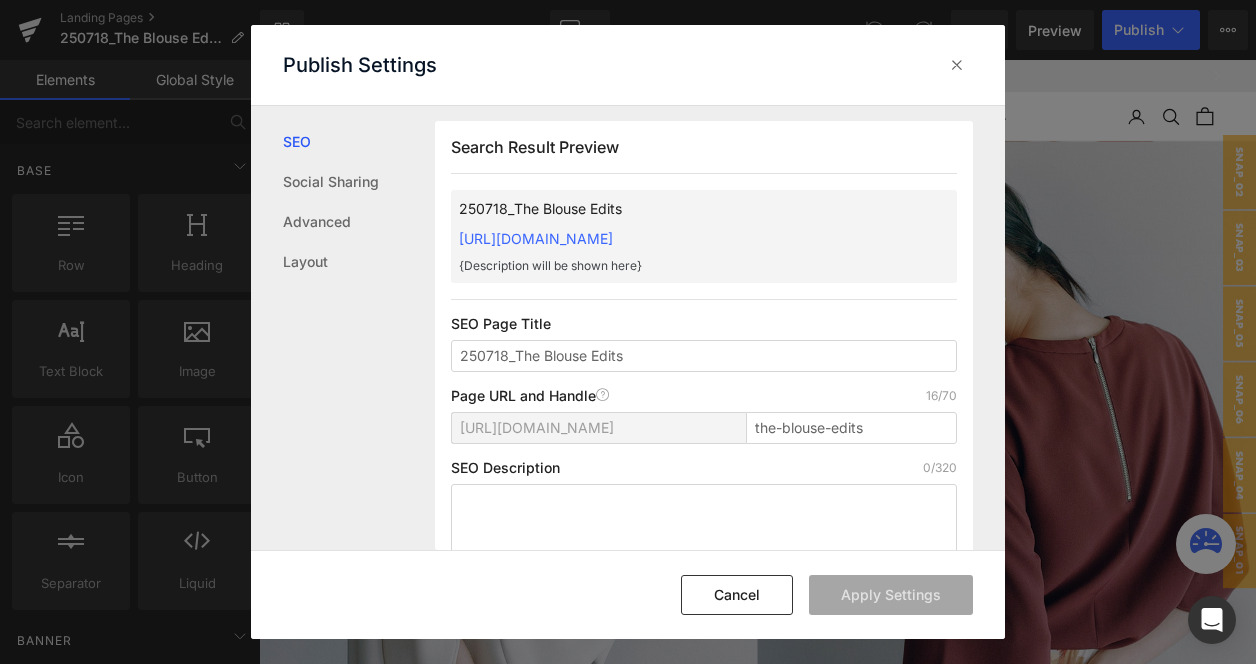 drag, startPoint x: 513, startPoint y: 358, endPoint x: 347, endPoint y: 357, distance: 166.003 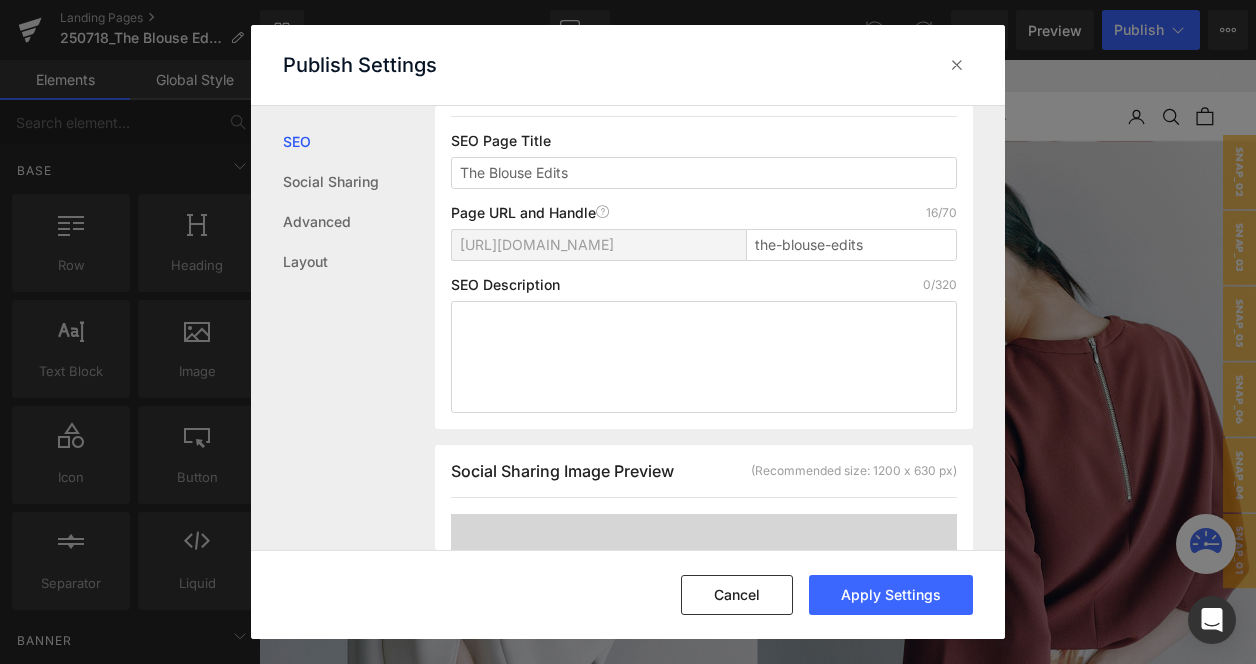 scroll, scrollTop: 169, scrollLeft: 0, axis: vertical 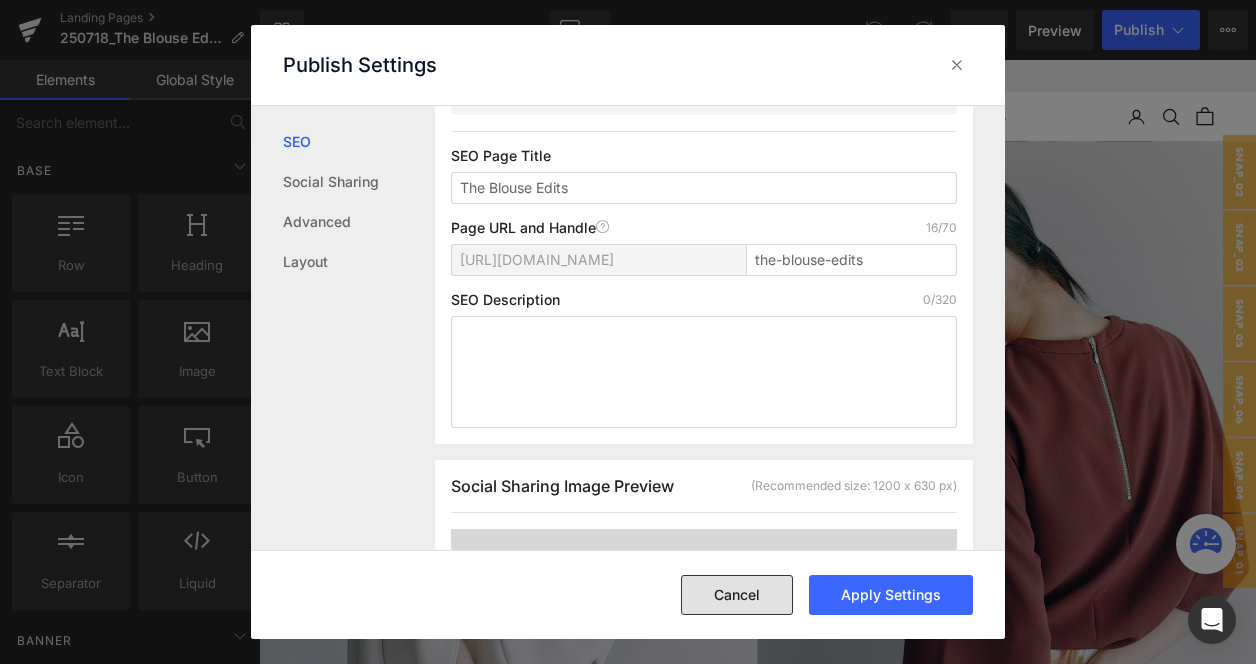 type on "The Blouse Edits" 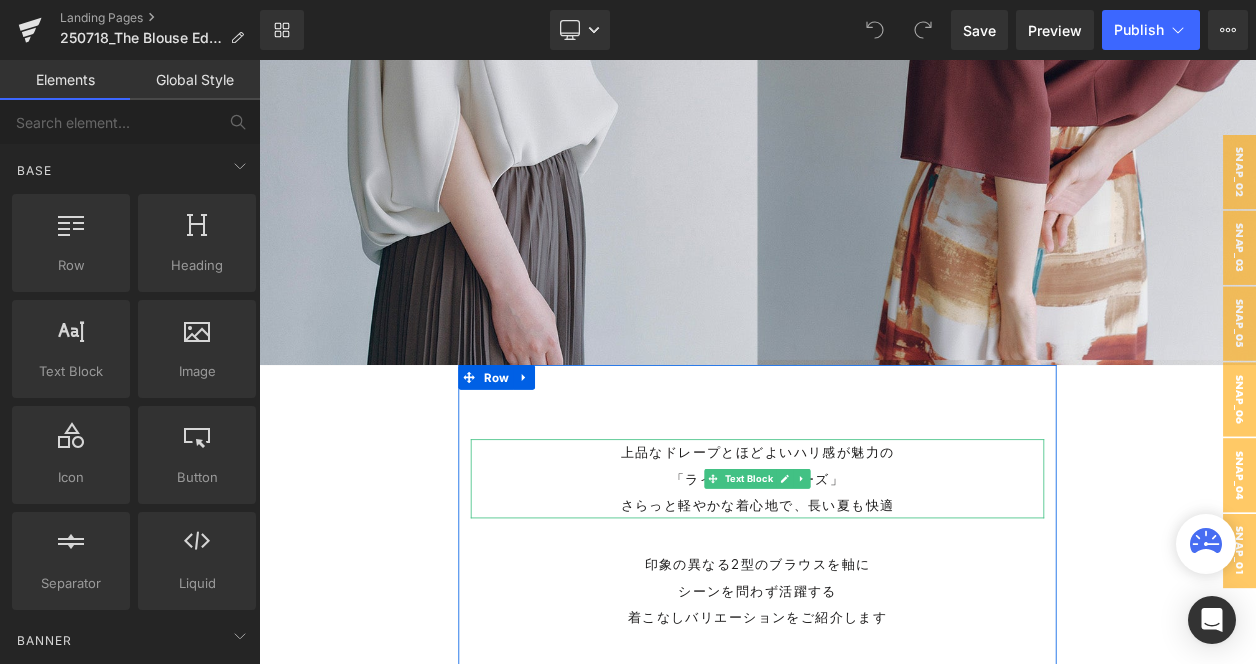 scroll, scrollTop: 657, scrollLeft: 0, axis: vertical 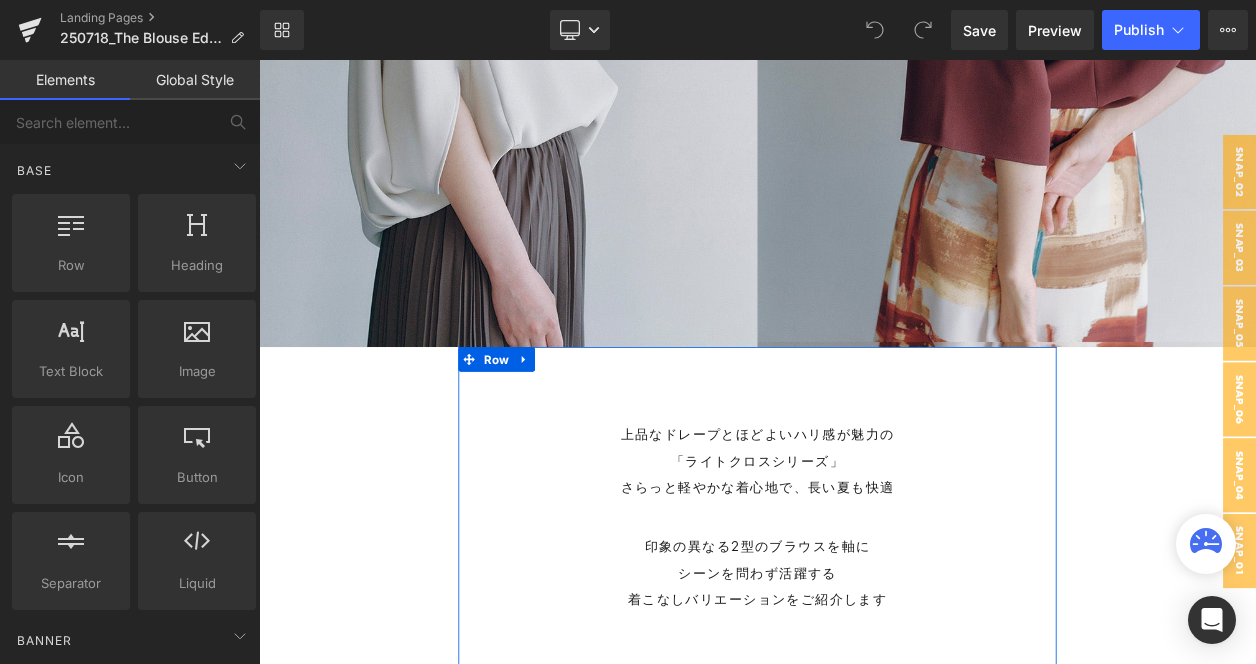 click on "「ライトクロスシリーズ」" at bounding box center [864, 546] 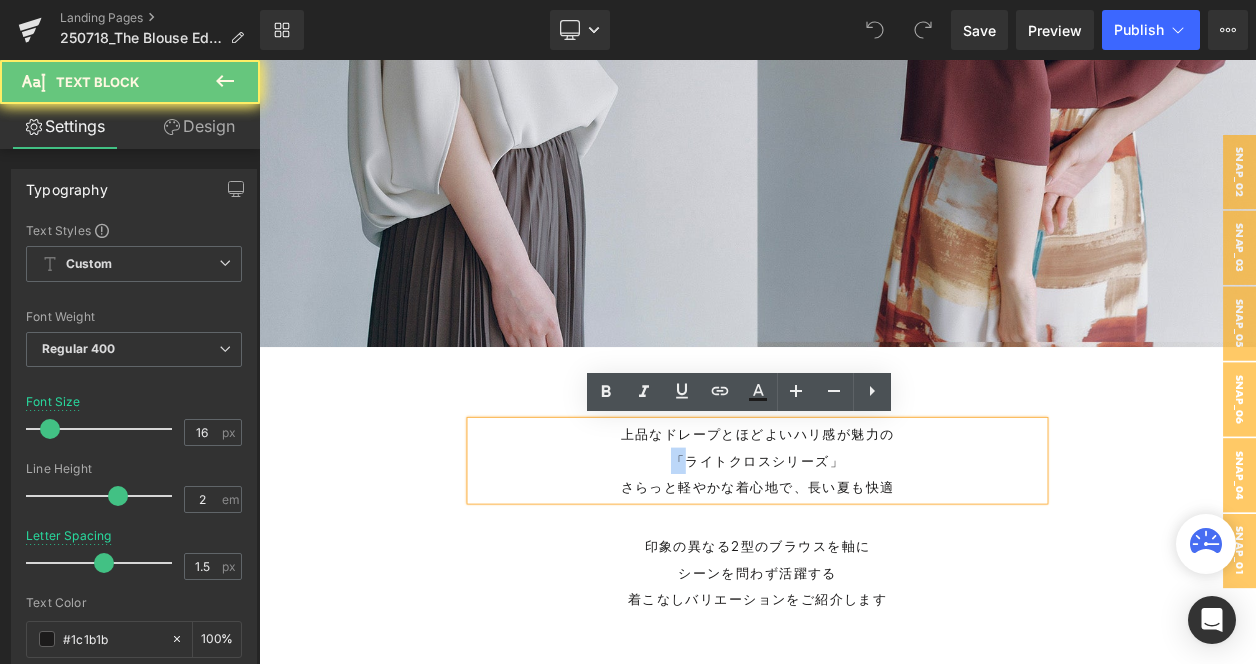click on "「ライトクロスシリーズ」" at bounding box center [864, 546] 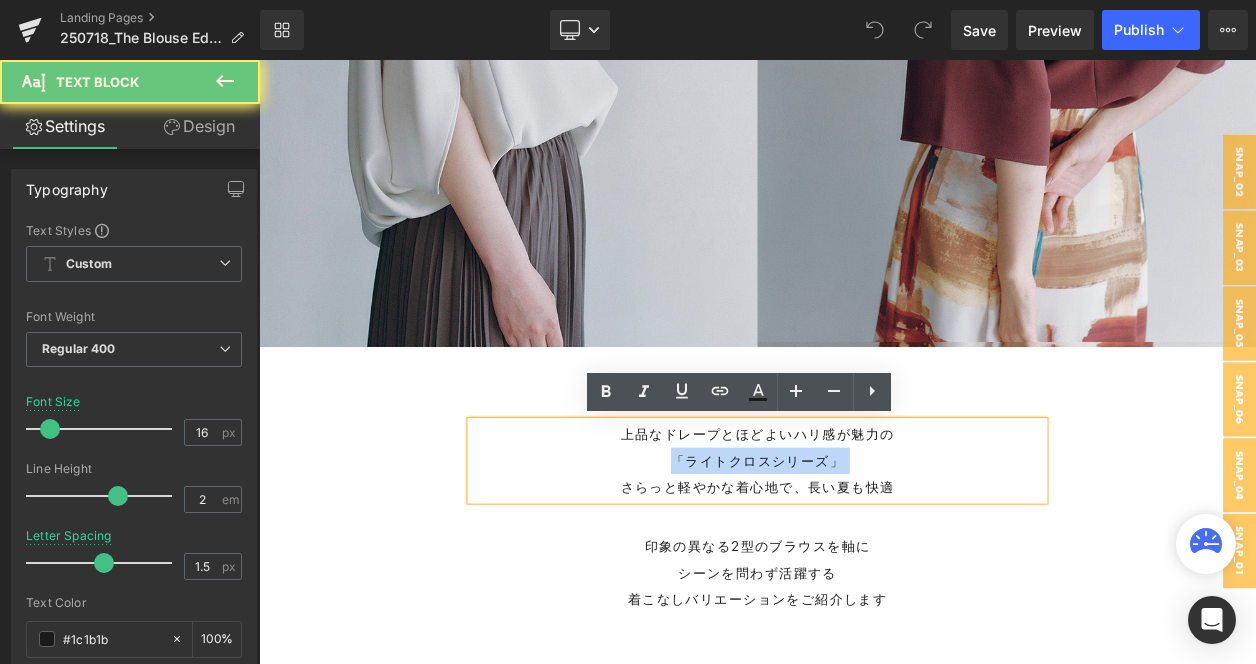 click on "「ライトクロスシリーズ」" at bounding box center (864, 546) 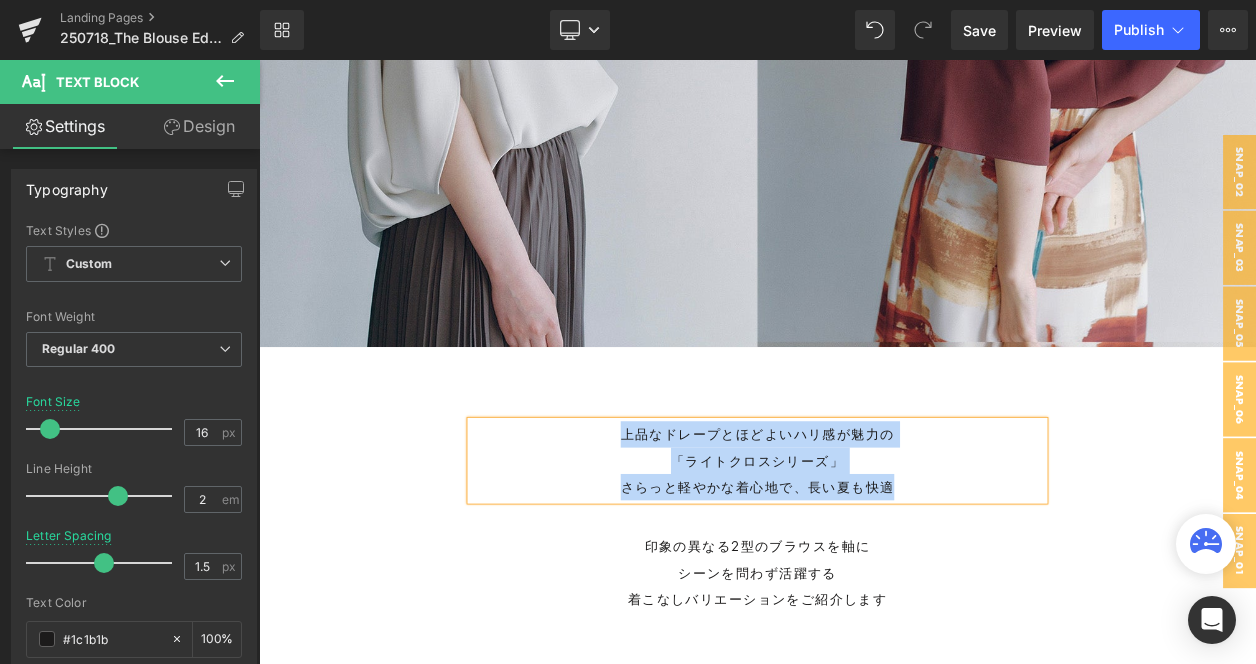 copy on "上品なドレープとほどよいハリ感が魅力の 「ライトクロスシリーズ」 さらっと軽やかな着心地で、長い夏も快適" 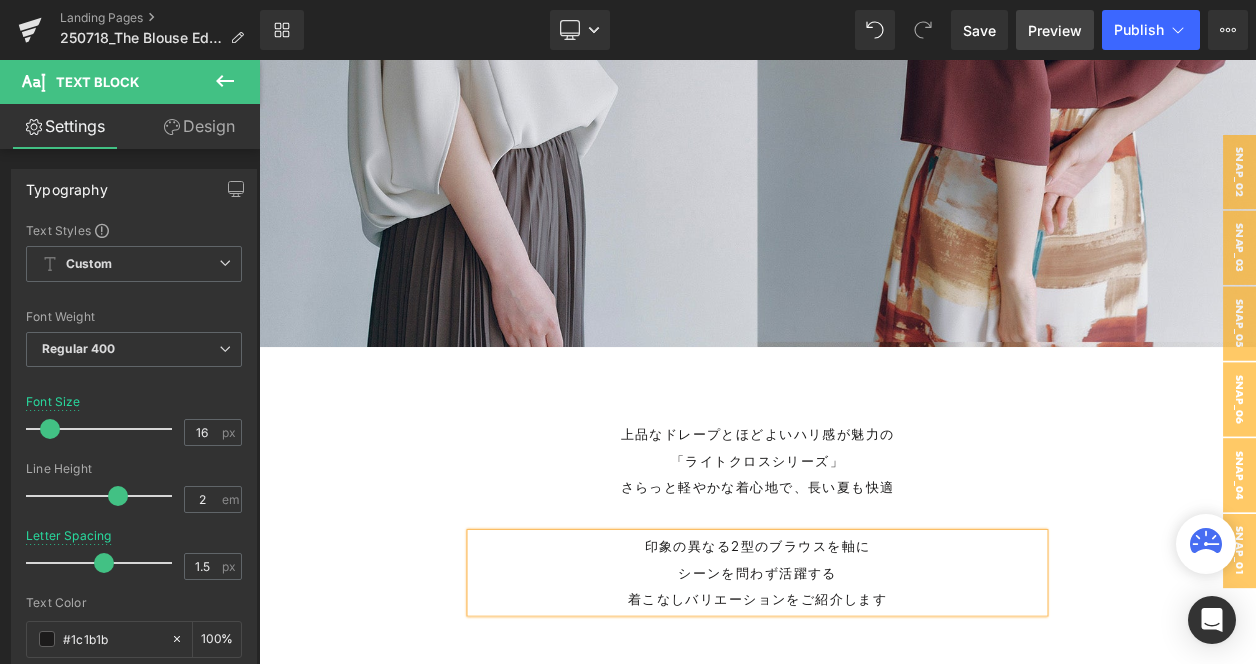 click on "Preview" at bounding box center (1055, 30) 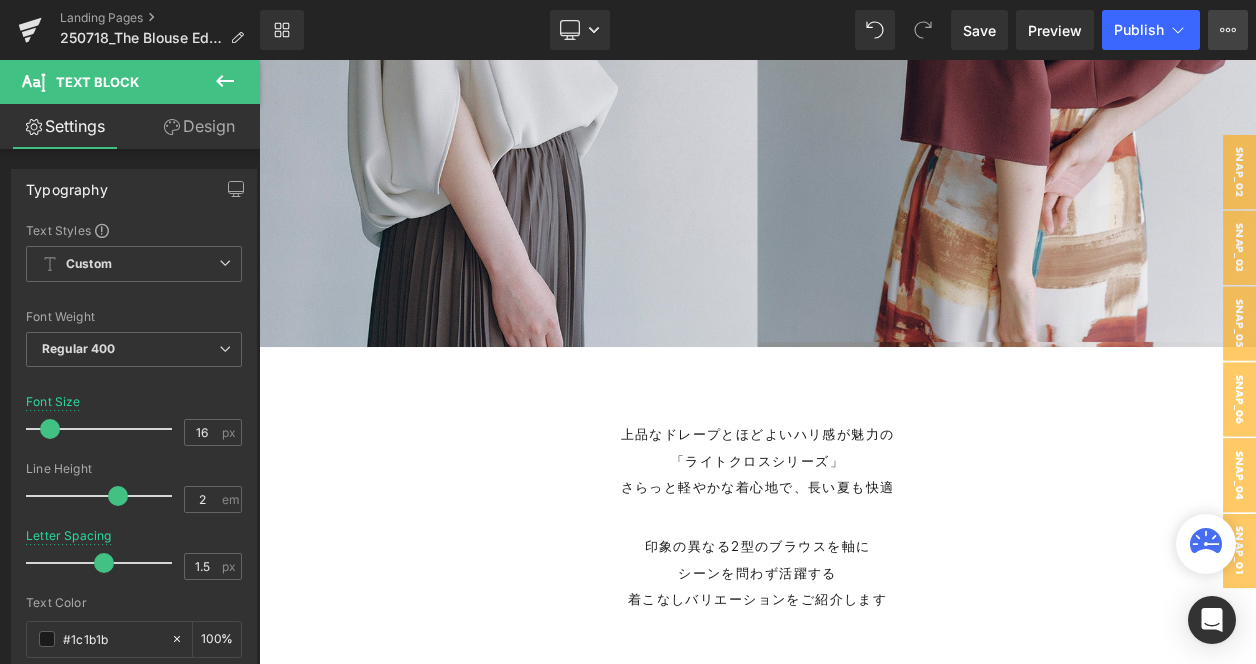click on "View Live Page View with current Template Save Template to Library Schedule Publish  Optimize  Publish Settings Shortcuts" at bounding box center [1228, 30] 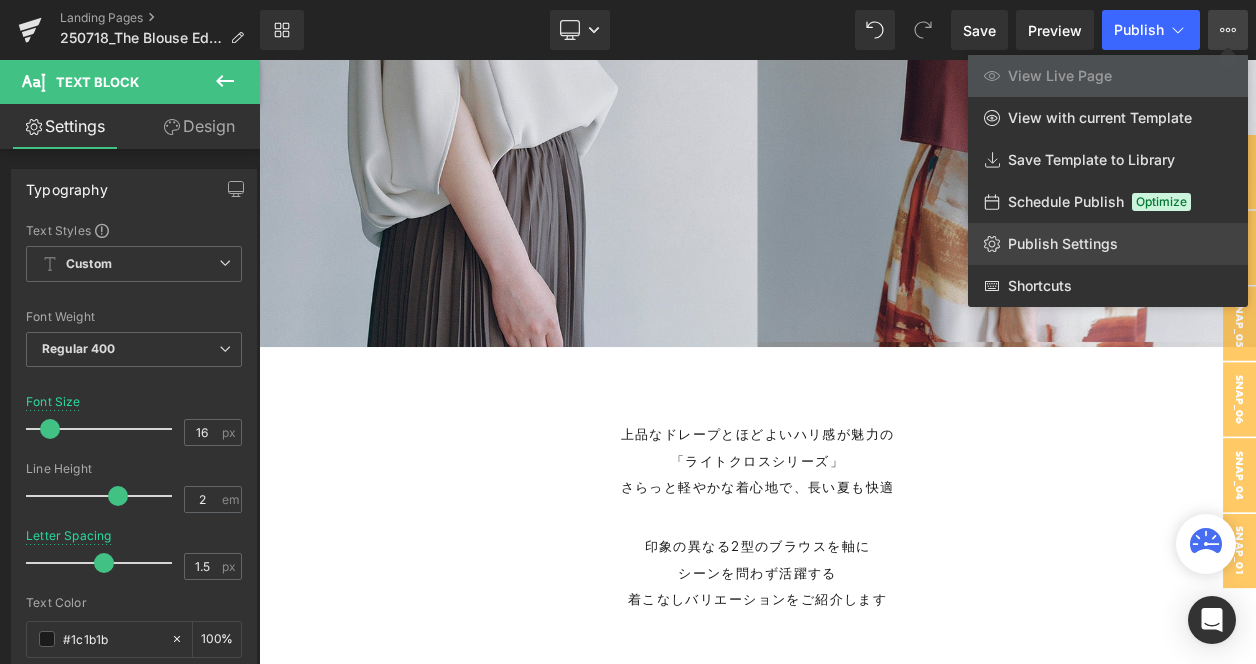click on "Publish Settings" at bounding box center (1063, 244) 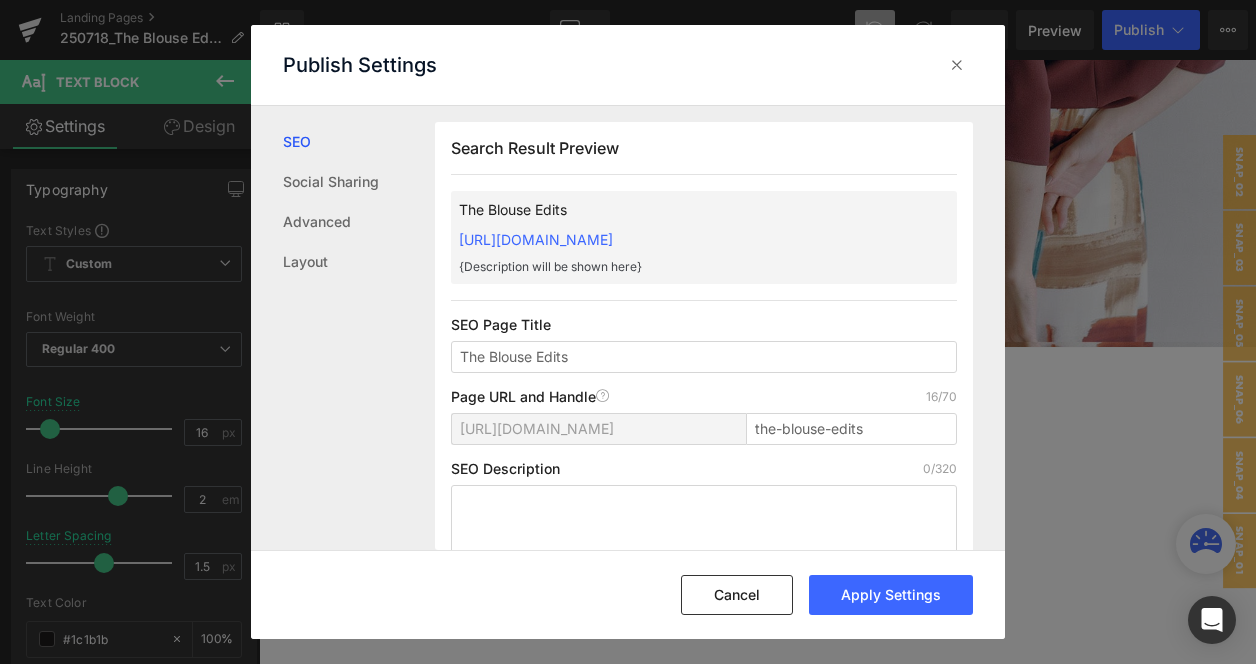 scroll, scrollTop: 1, scrollLeft: 0, axis: vertical 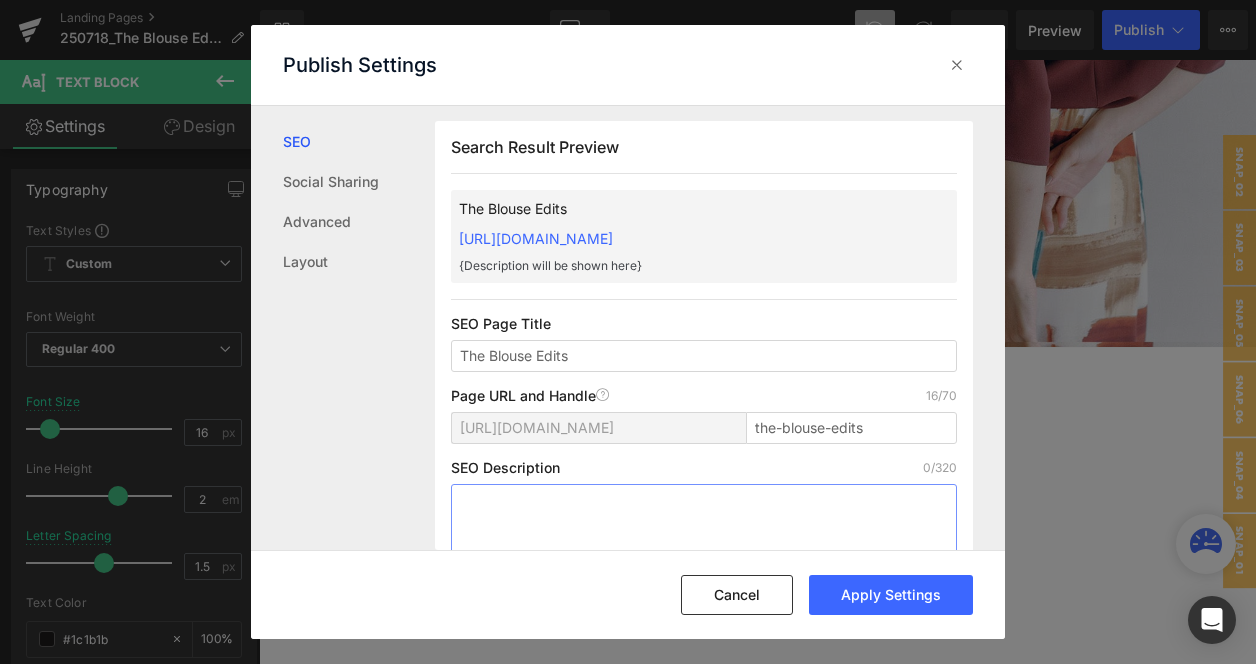 click at bounding box center (704, 540) 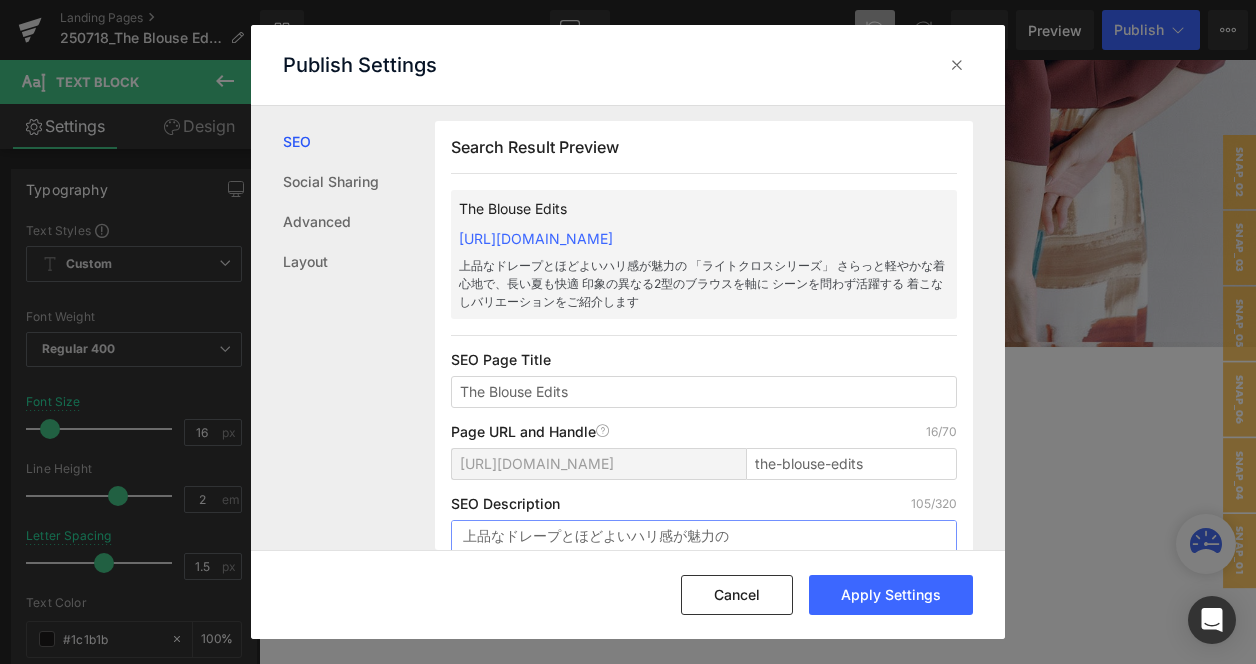 scroll, scrollTop: 74, scrollLeft: 0, axis: vertical 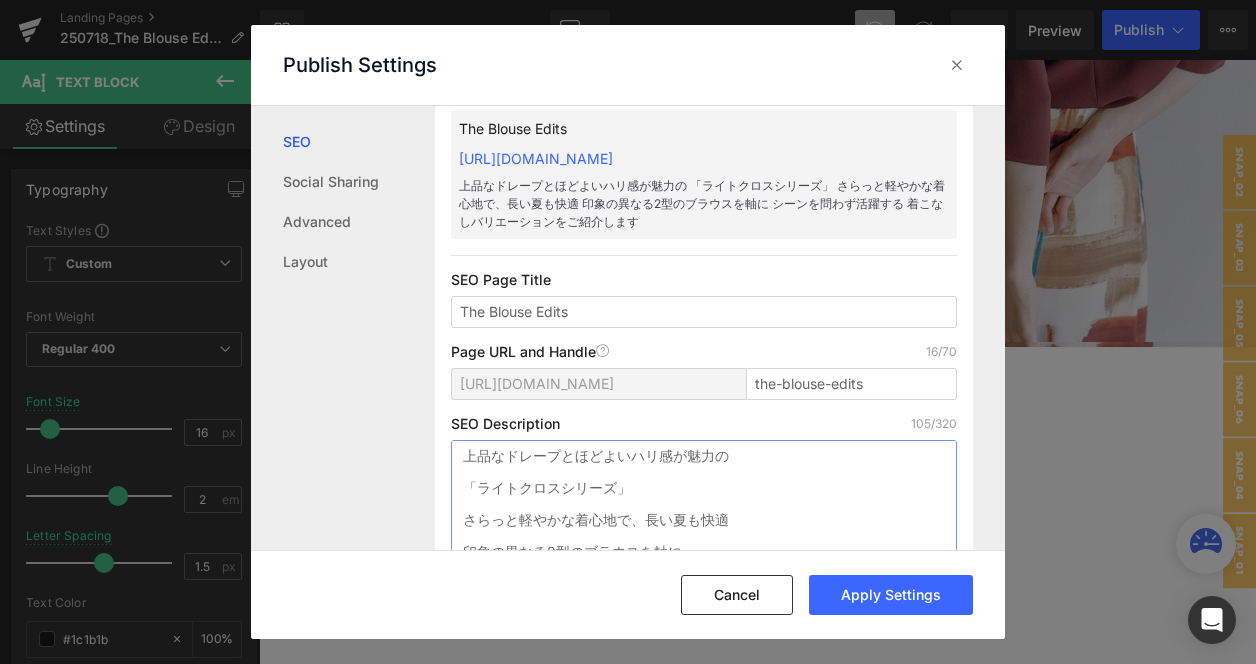 click on "上品なドレープとほどよいハリ感が魅力の
「ライトクロスシリーズ」
さらっと軽やかな着心地で、長い夏も快適
印象の異なる2型のブラウスを軸に
シーンを問わず活躍する
着こなしバリエーションをご紹介します" at bounding box center (704, 496) 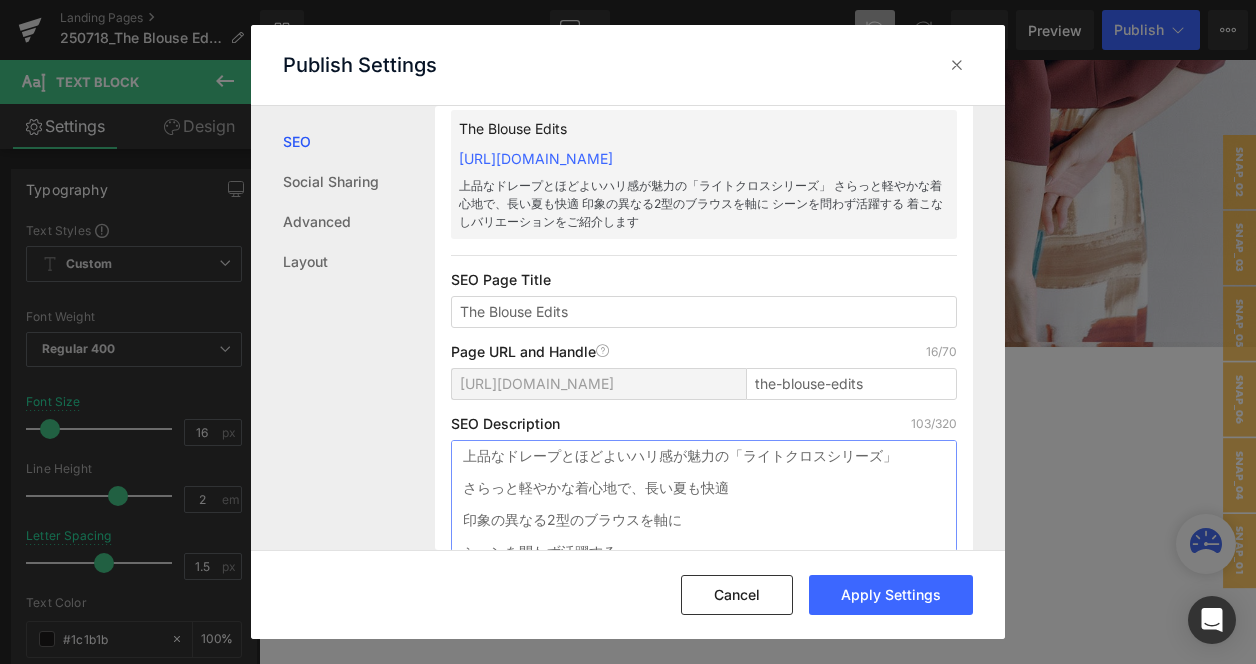 click on "上品なドレープとほどよいハリ感が魅力の「ライトクロスシリーズ」
さらっと軽やかな着心地で、長い夏も快適
印象の異なる2型のブラウスを軸に
シーンを問わず活躍する
着こなしバリエーションをご紹介します" at bounding box center [704, 496] 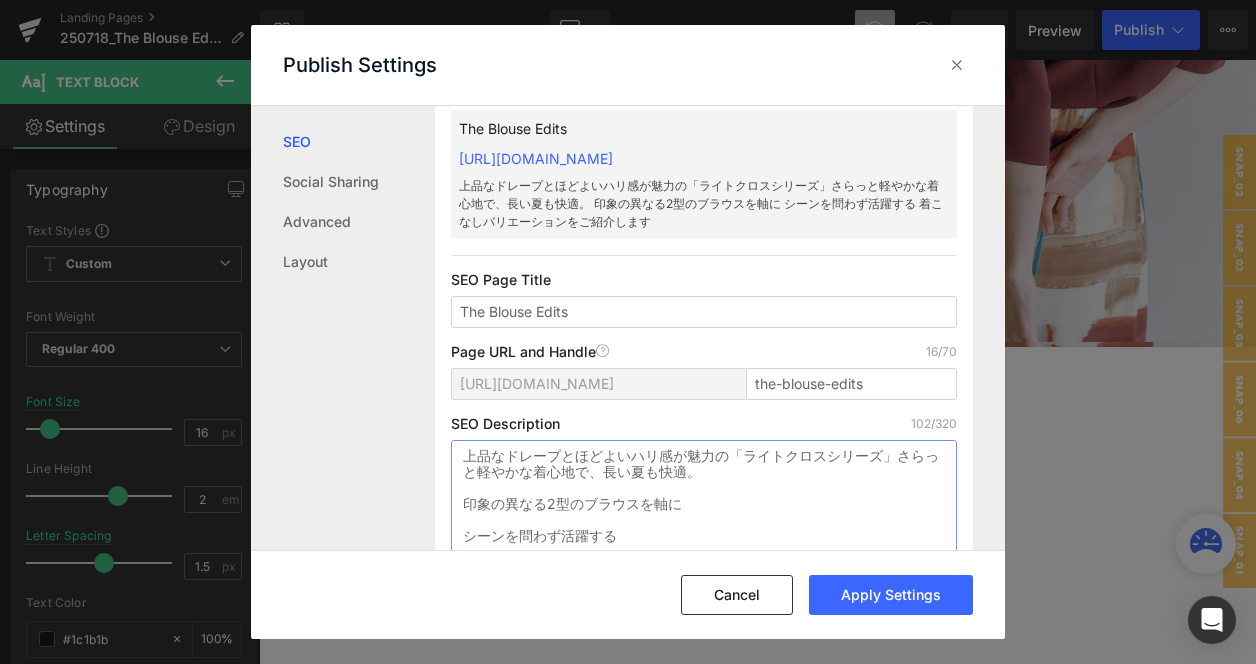 click on "上品なドレープとほどよいハリ感が魅力の「ライトクロスシリーズ」さらっと軽やかな着心地で、長い夏も快適。
印象の異なる2型のブラウスを軸に
シーンを問わず活躍する
着こなしバリエーションをご紹介します" at bounding box center [704, 496] 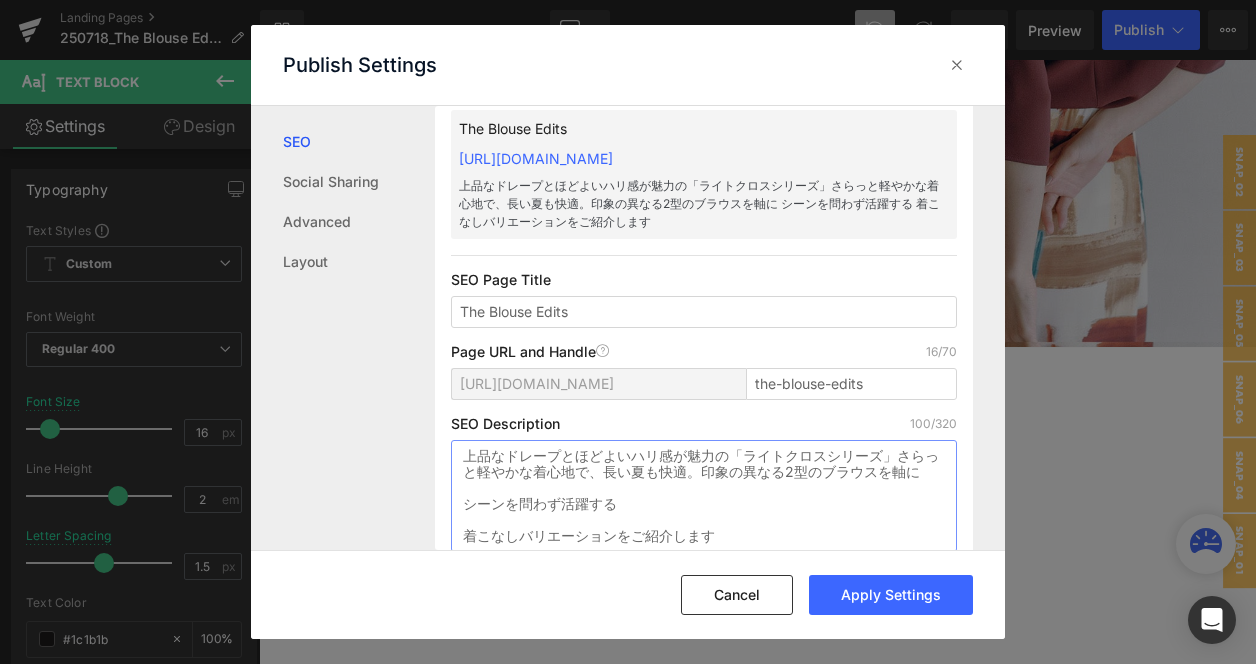 click on "上品なドレープとほどよいハリ感が魅力の「ライトクロスシリーズ」さらっと軽やかな着心地で、長い夏も快適。印象の異なる2型のブラウスを軸に
シーンを問わず活躍する
着こなしバリエーションをご紹介します" at bounding box center [704, 496] 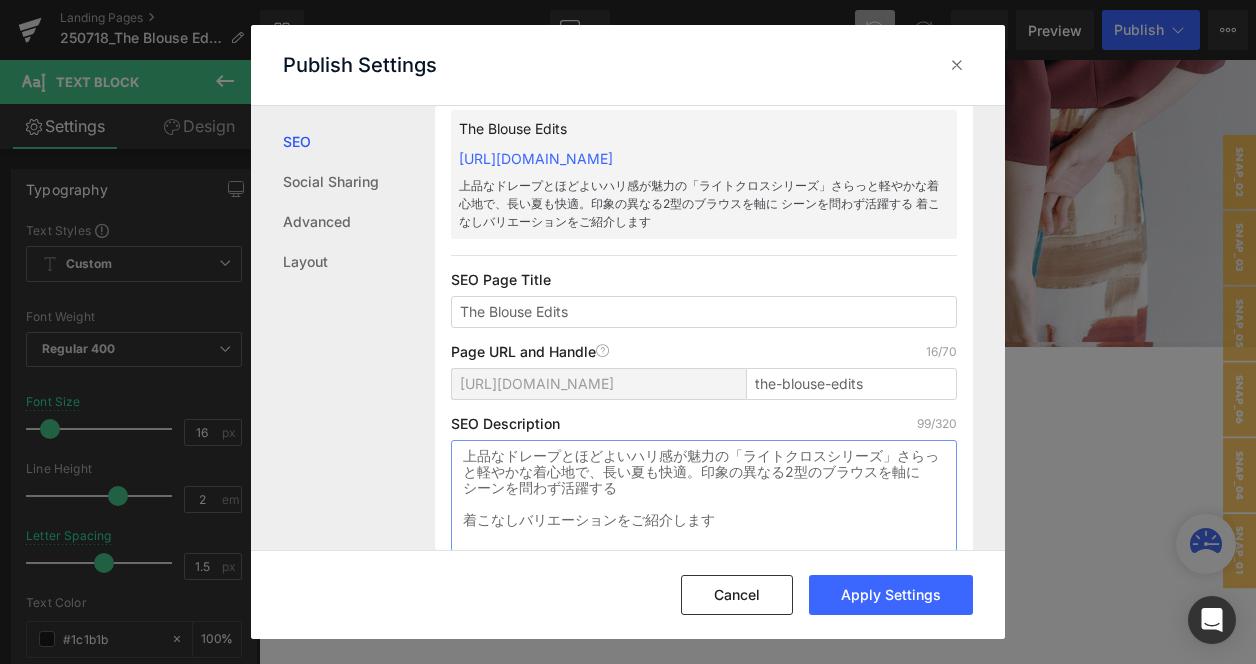 click on "上品なドレープとほどよいハリ感が魅力の「ライトクロスシリーズ」さらっと軽やかな着心地で、長い夏も快適。印象の異なる2型のブラウスを軸に
シーンを問わず活躍する
着こなしバリエーションをご紹介します" at bounding box center (704, 496) 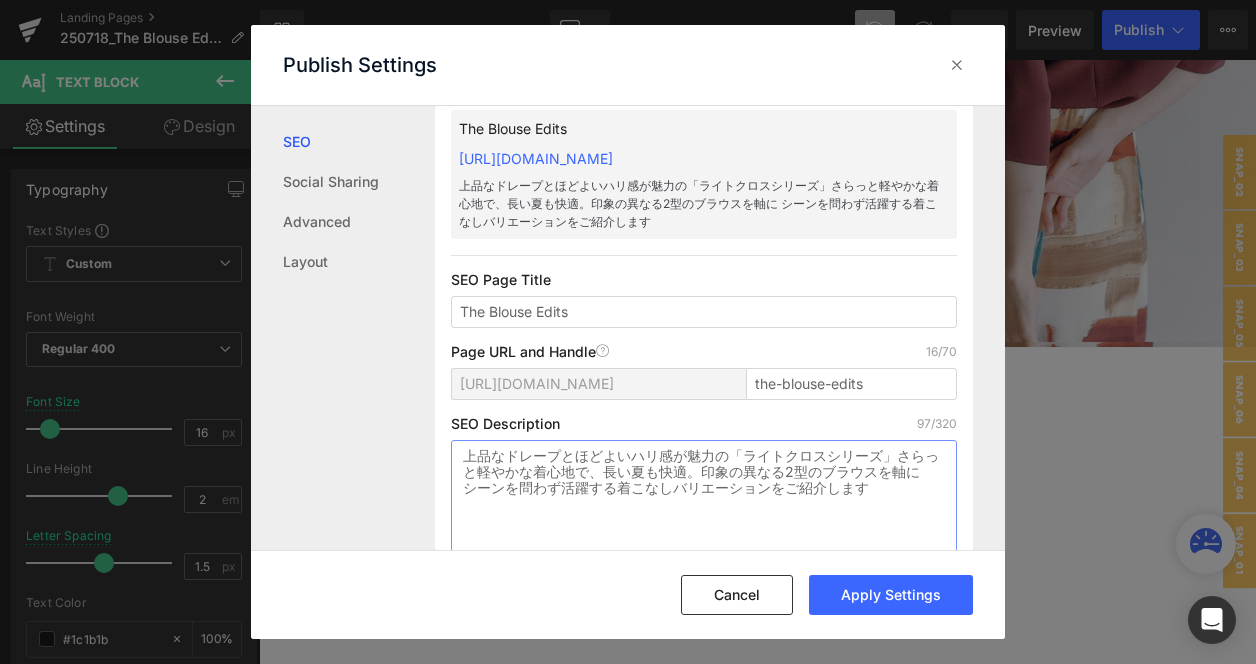 click on "上品なドレープとほどよいハリ感が魅力の「ライトクロスシリーズ」さらっと軽やかな着心地で、長い夏も快適。印象の異なる2型のブラウスを軸に
シーンを問わず活躍する着こなしバリエーションをご紹介します" at bounding box center [704, 496] 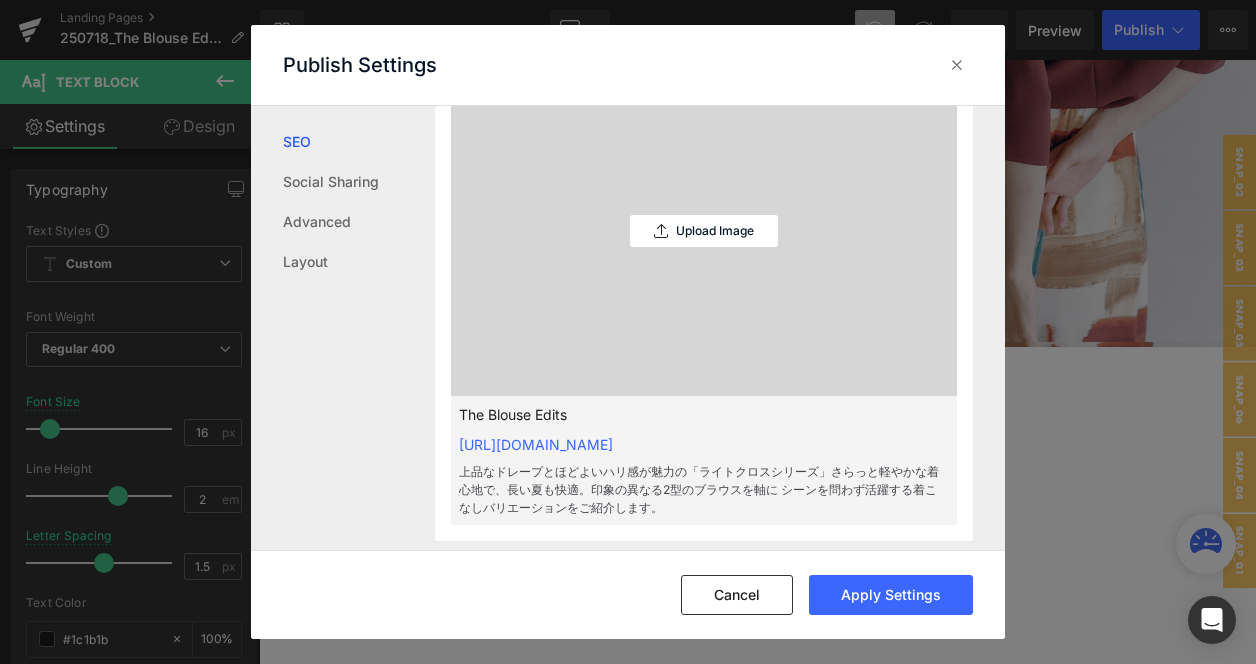 scroll, scrollTop: 697, scrollLeft: 0, axis: vertical 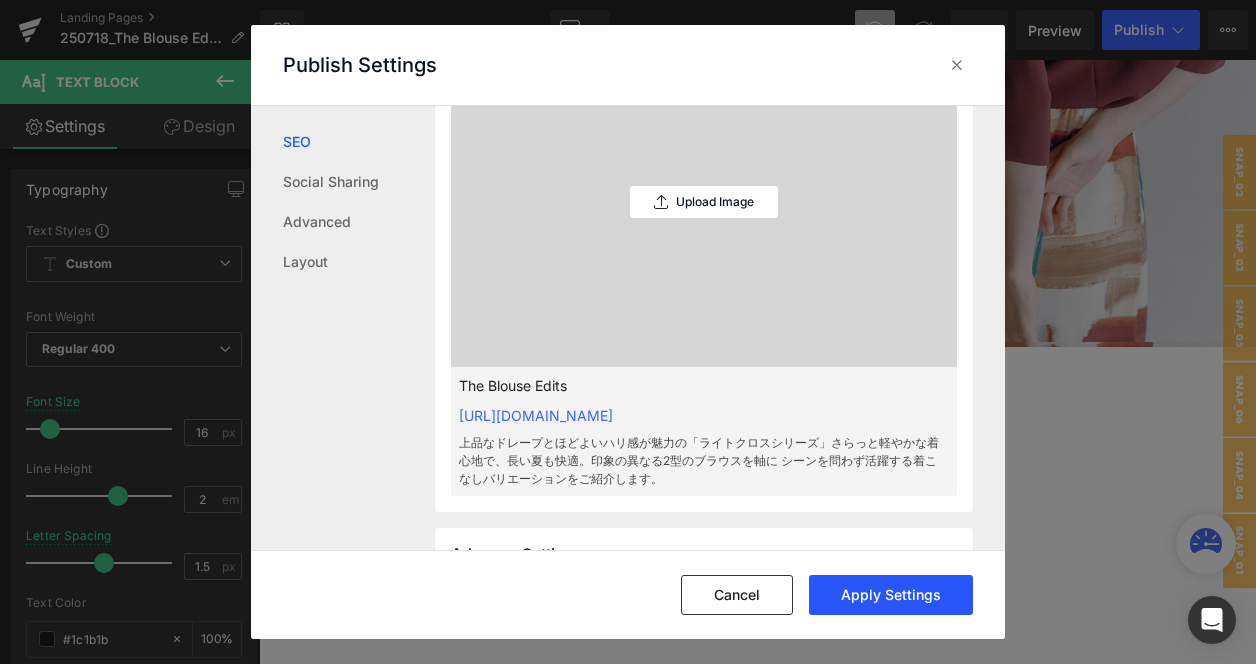 type on "上品なドレープとほどよいハリ感が魅力の「ライトクロスシリーズ」さらっと軽やかな着心地で、長い夏も快適。印象の異なる2型のブラウスを軸に
シーンを問わず活躍する着こなしバリエーションをご紹介します。" 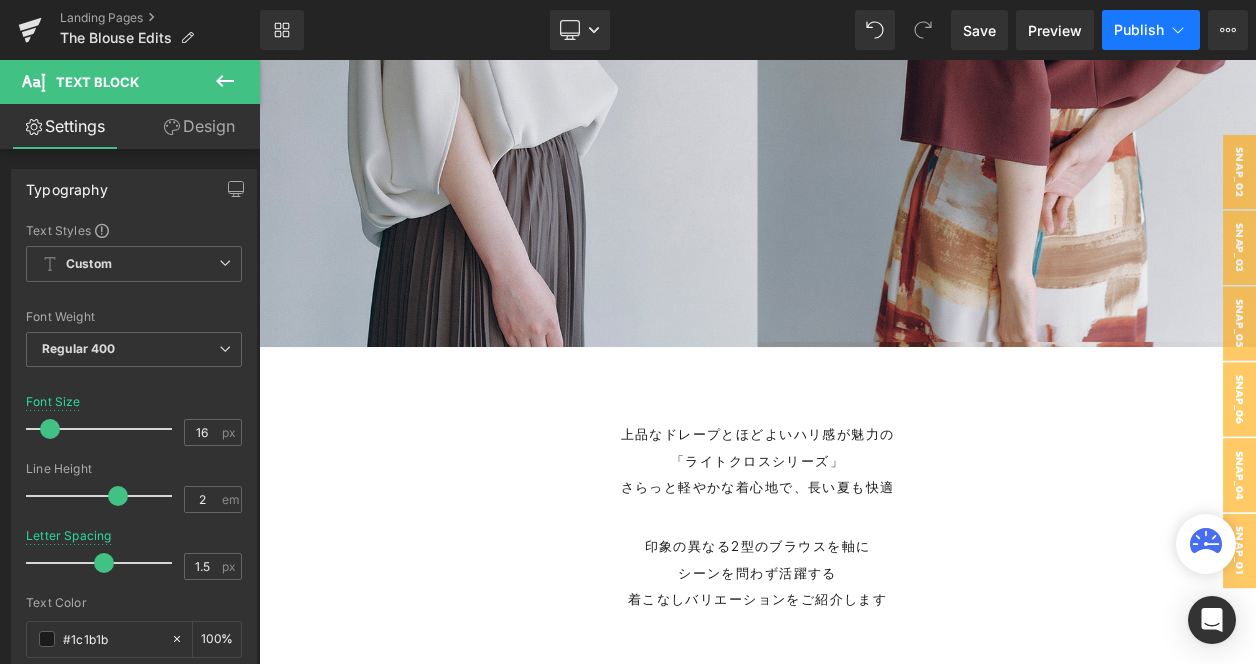 click on "Publish" at bounding box center (1139, 30) 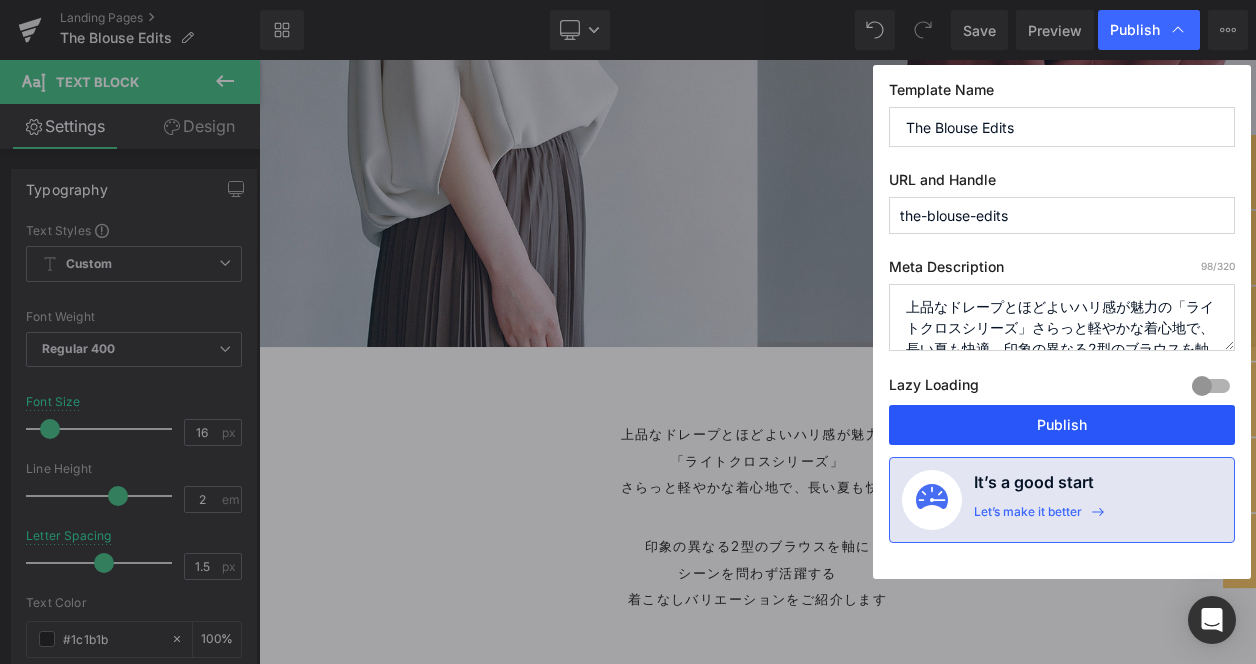click on "Publish" at bounding box center [1062, 425] 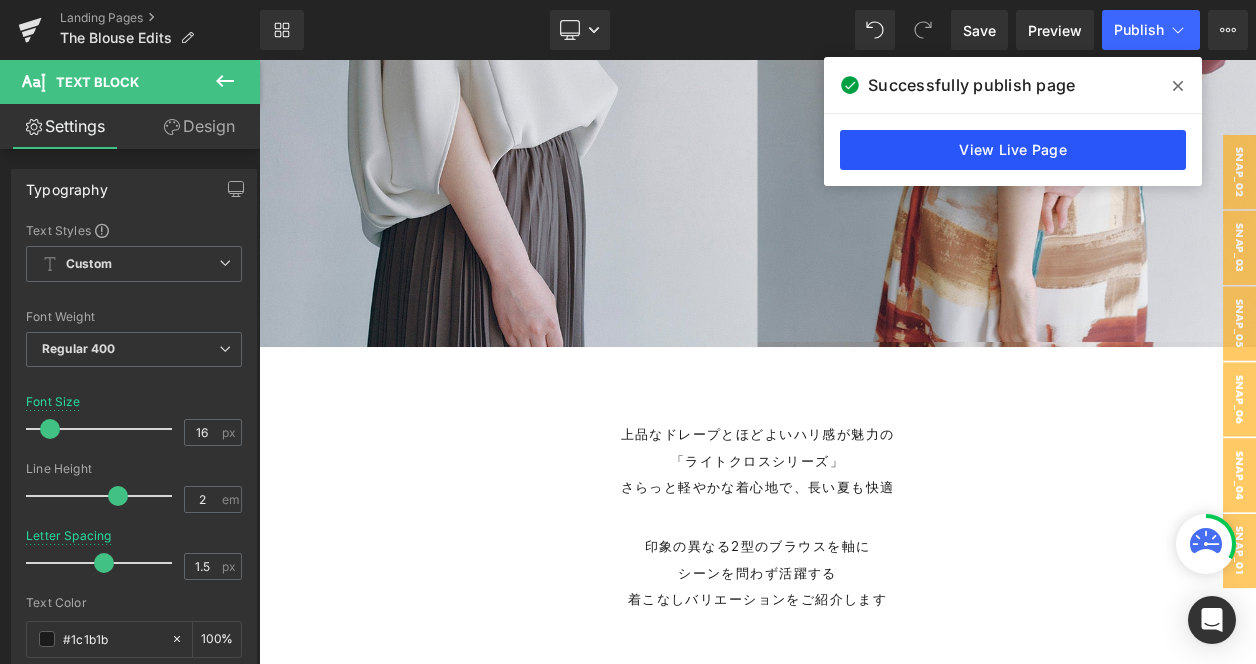 click on "View Live Page" at bounding box center (1013, 150) 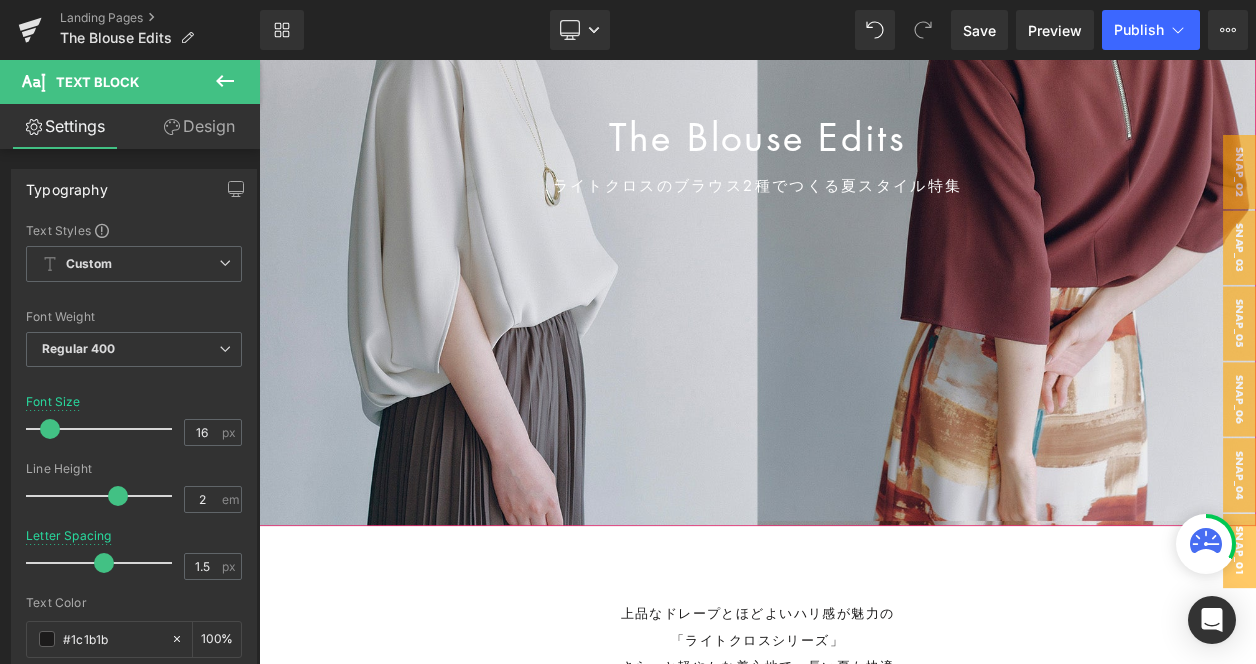 scroll, scrollTop: 428, scrollLeft: 0, axis: vertical 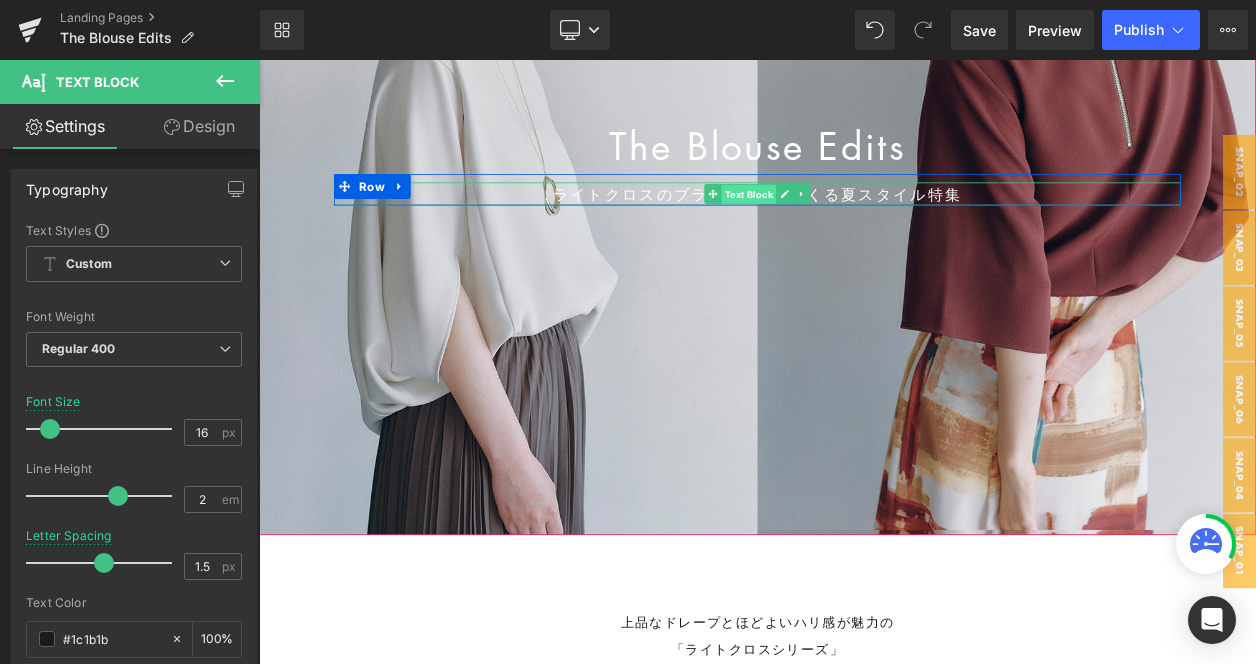 click on "Text Block" at bounding box center [853, 224] 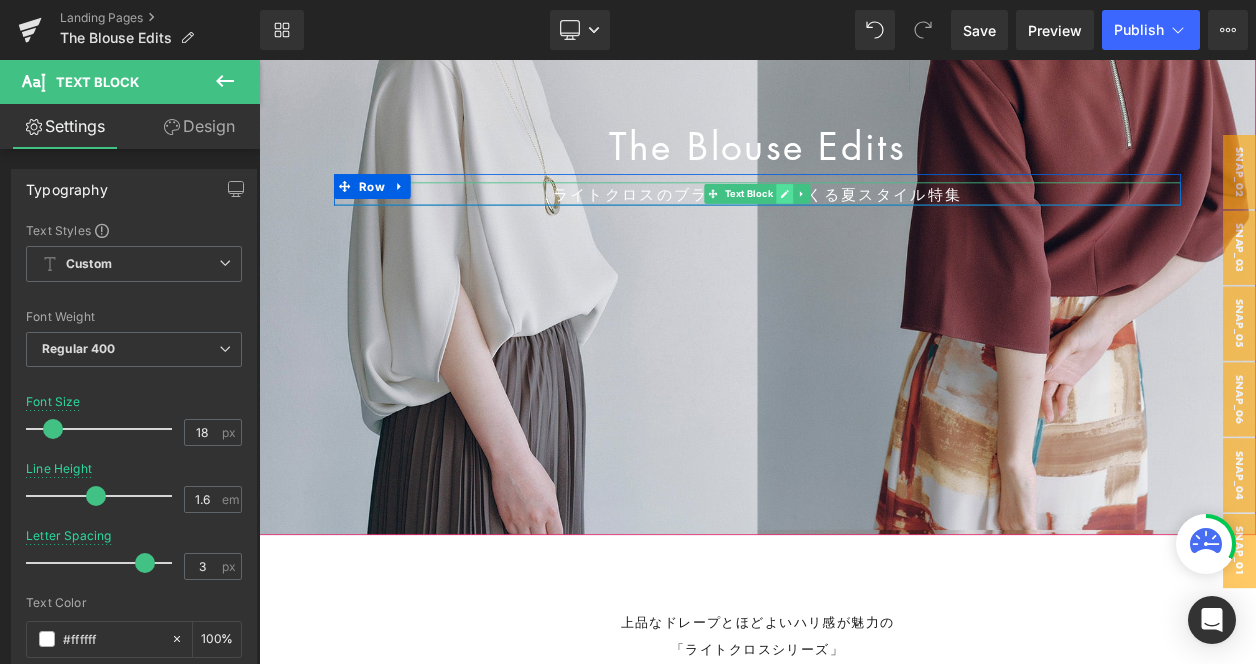 click at bounding box center [897, 223] 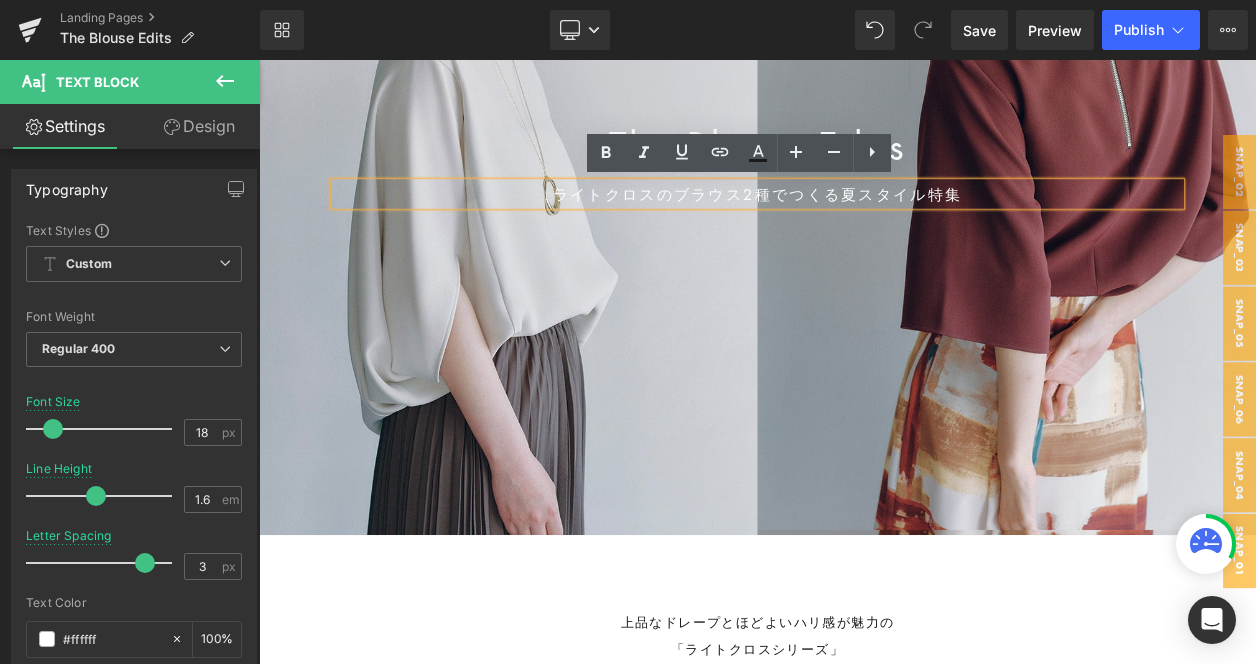 click on "ライトクロスのブラウス2種でつくる 夏スタイル特集" at bounding box center (864, 223) 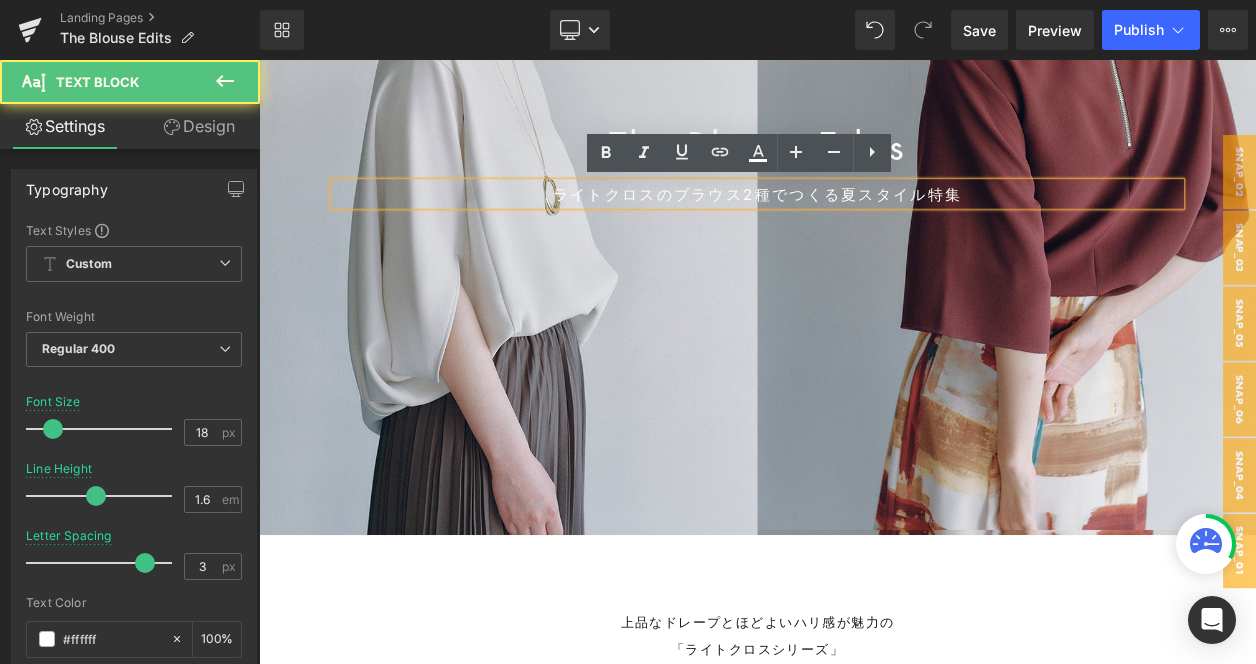 type 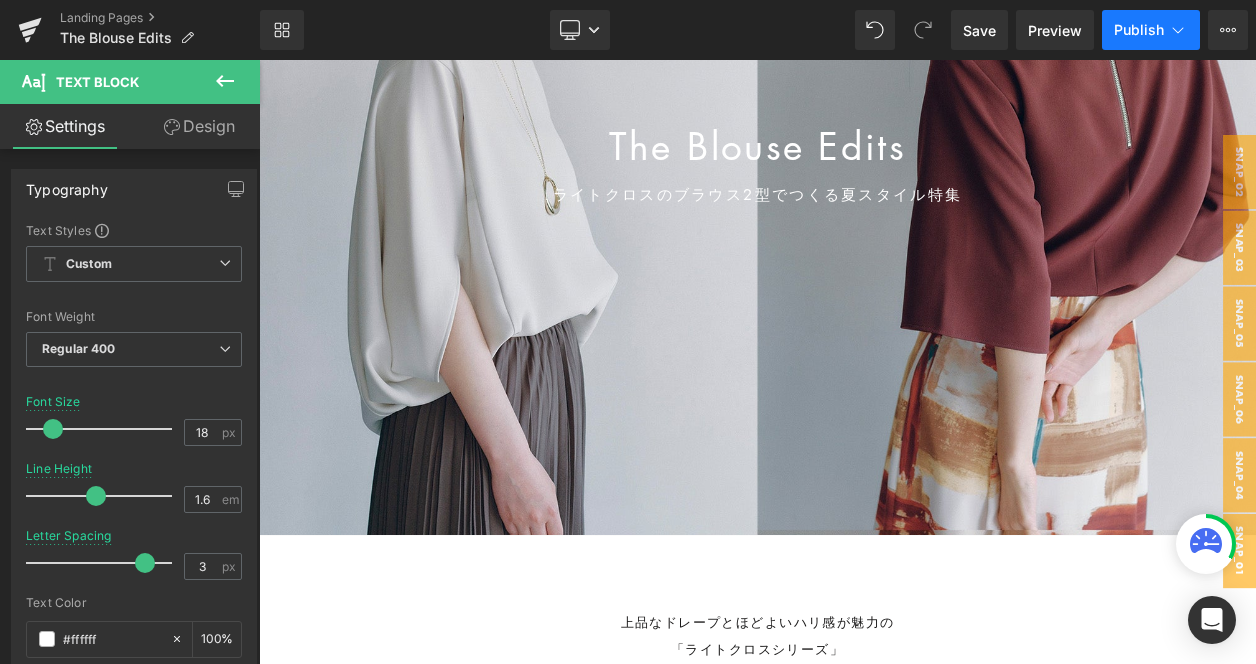 click on "Publish" at bounding box center (1139, 30) 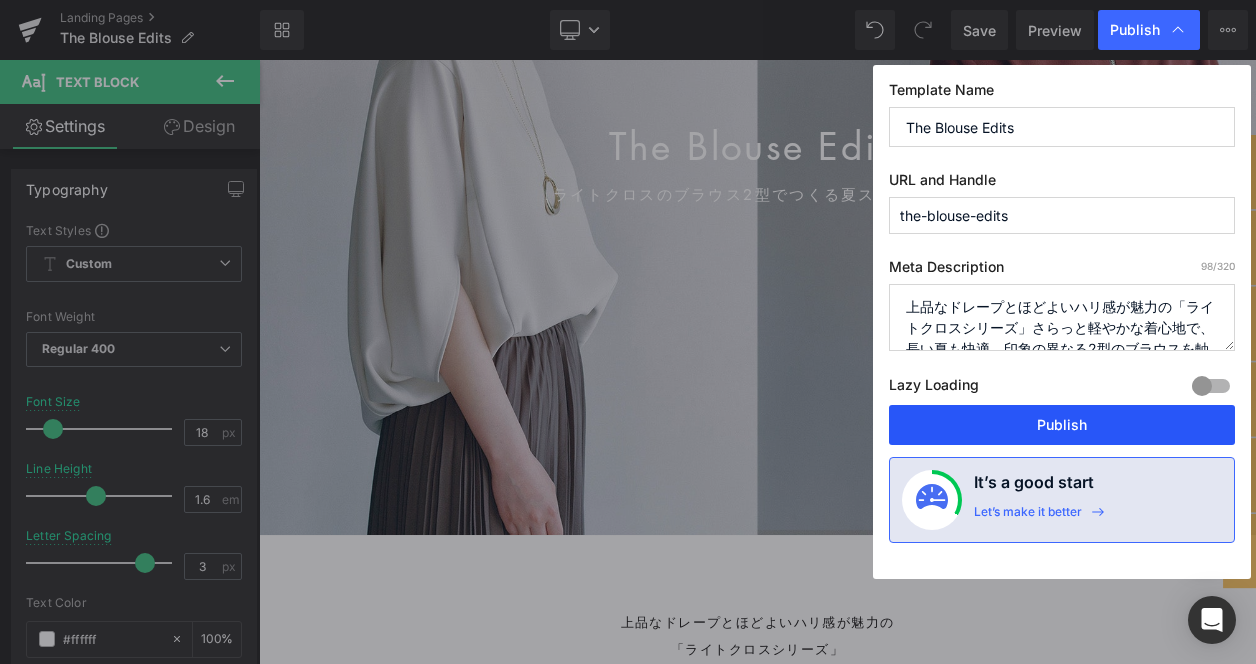 click on "Publish" at bounding box center [1062, 425] 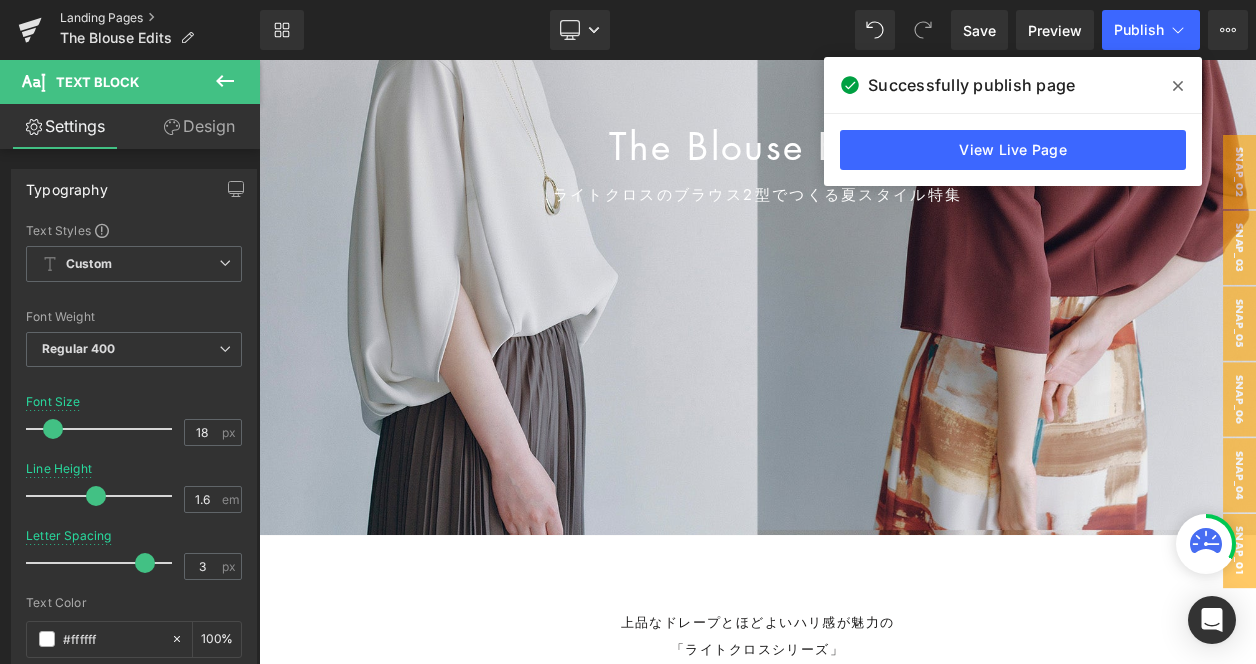 click on "Landing Pages" at bounding box center (160, 18) 